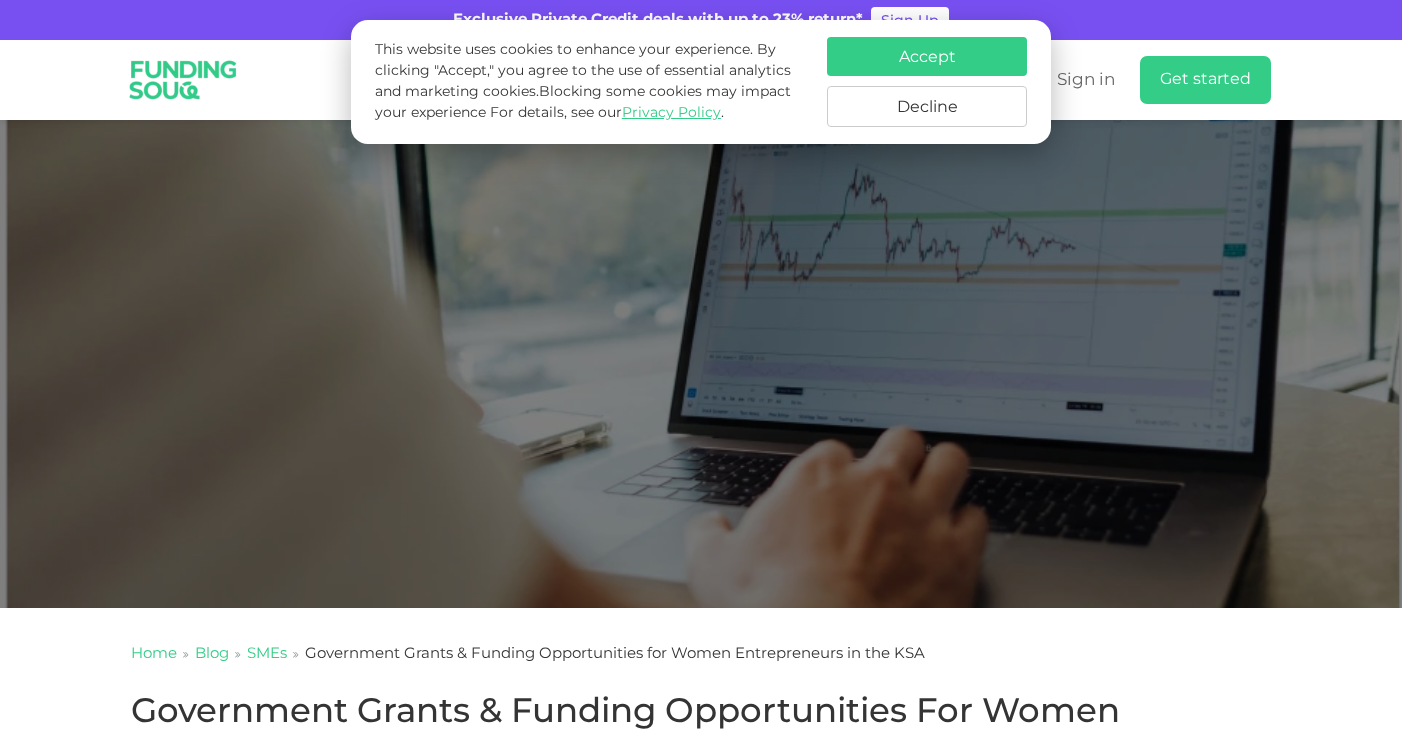 scroll, scrollTop: 379, scrollLeft: 0, axis: vertical 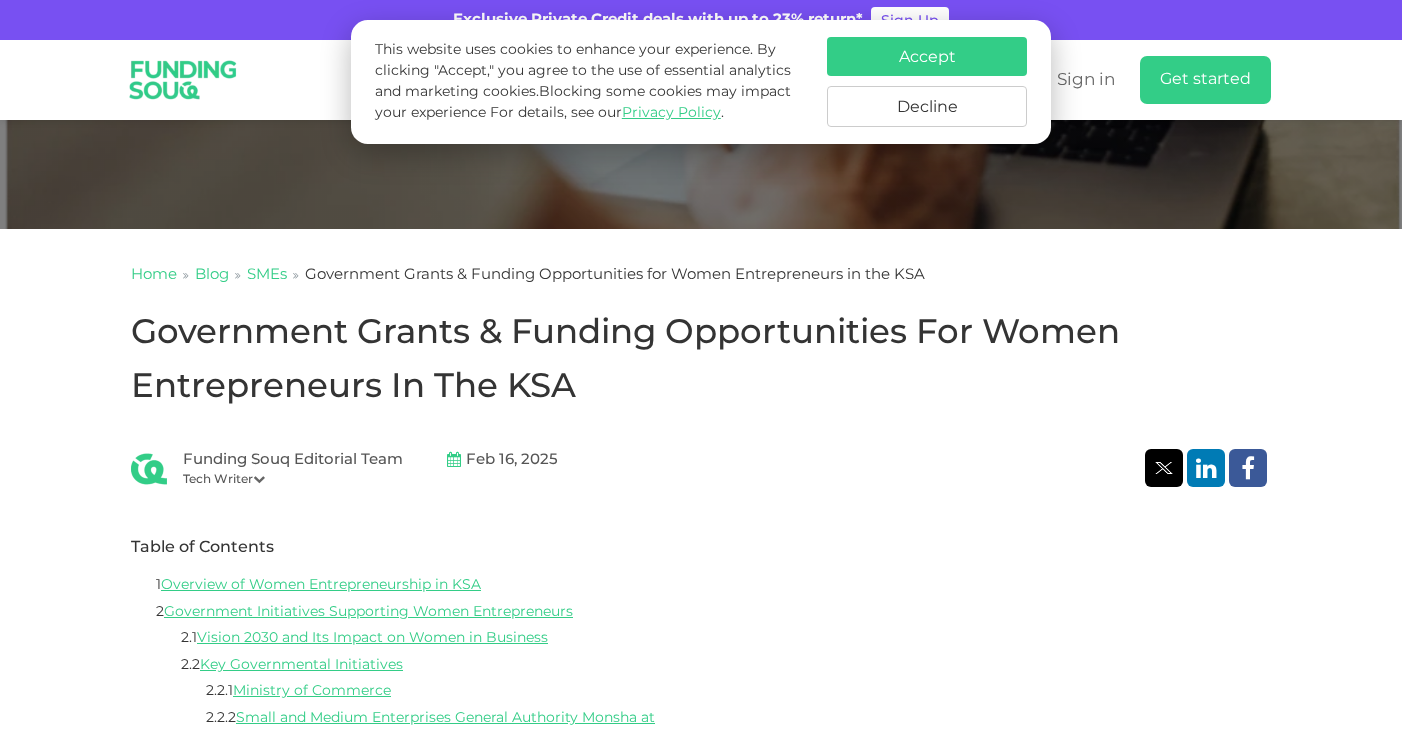 click on "Accept" at bounding box center (927, 56) 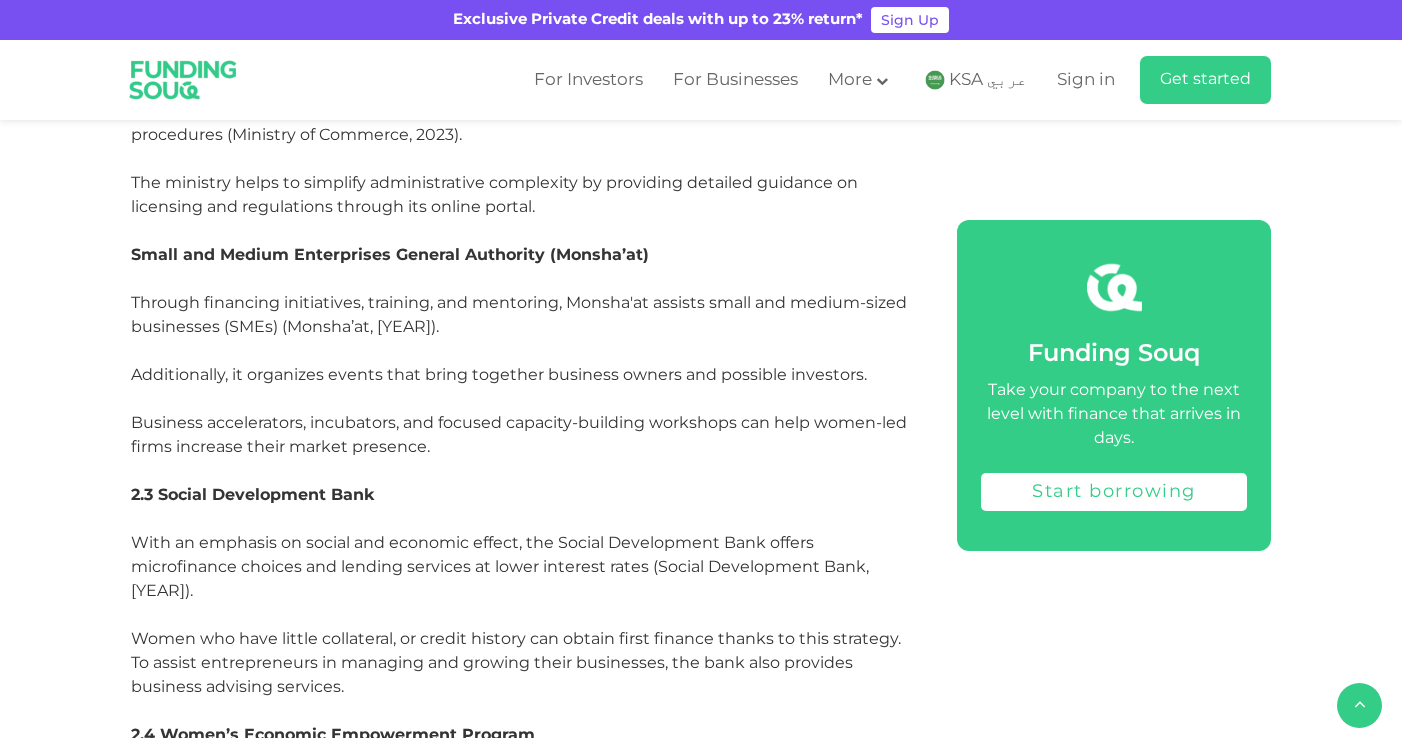 scroll, scrollTop: 2857, scrollLeft: 0, axis: vertical 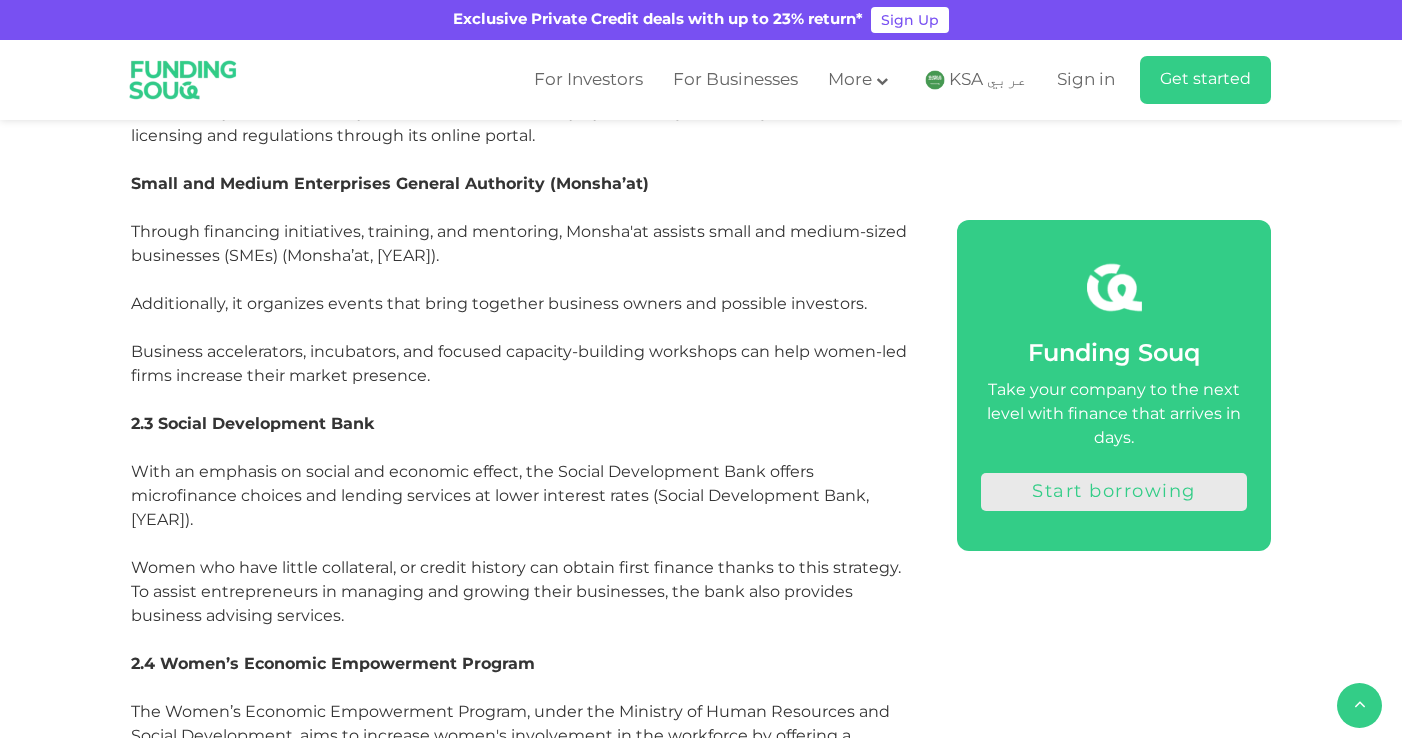 click on "Start borrowing" at bounding box center (1114, 492) 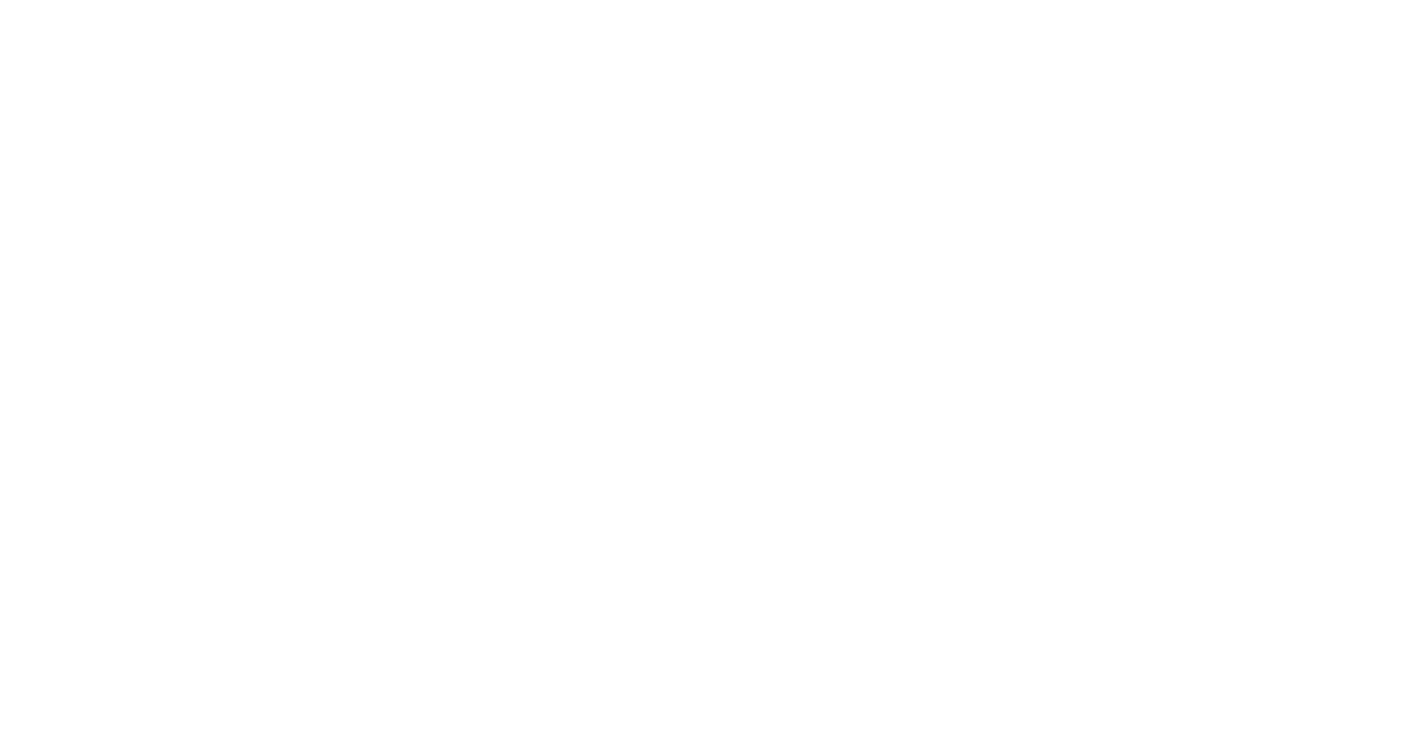 scroll, scrollTop: 0, scrollLeft: 0, axis: both 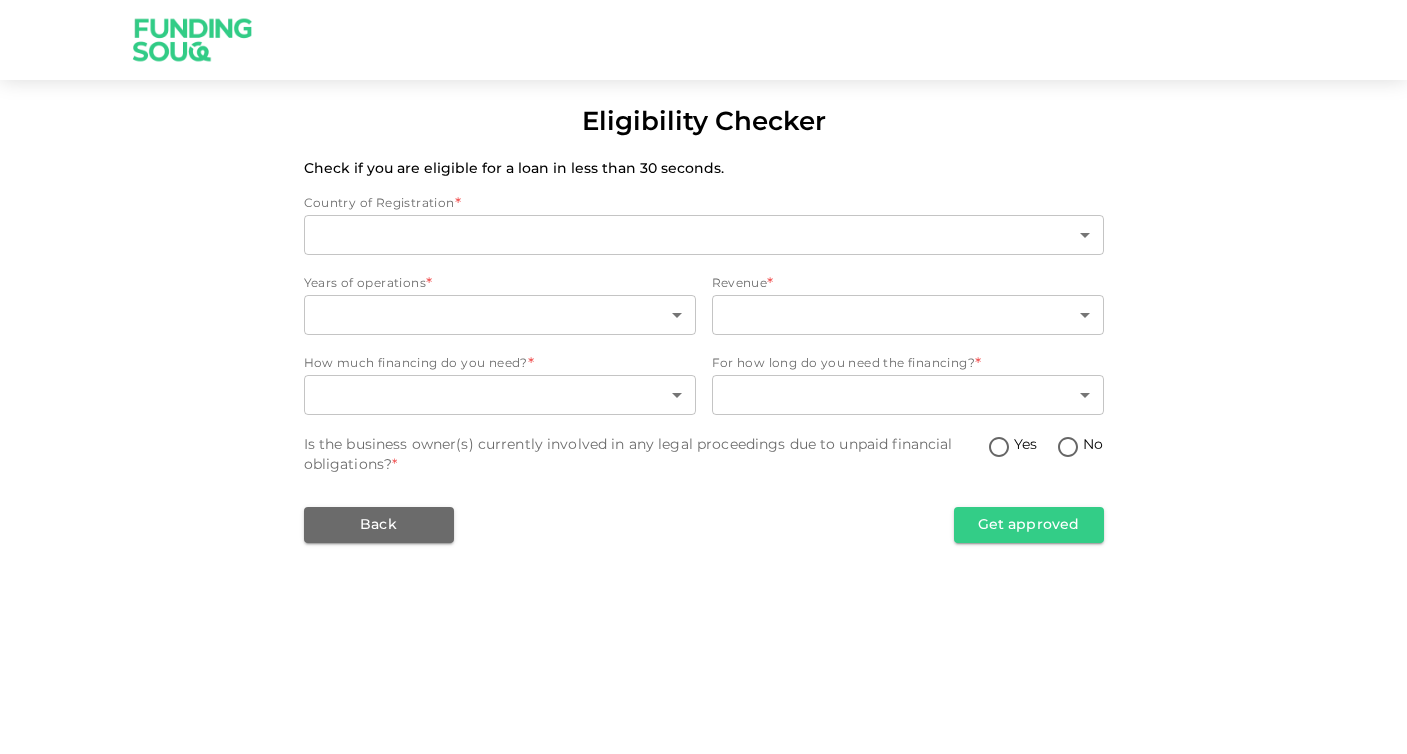 type on "2" 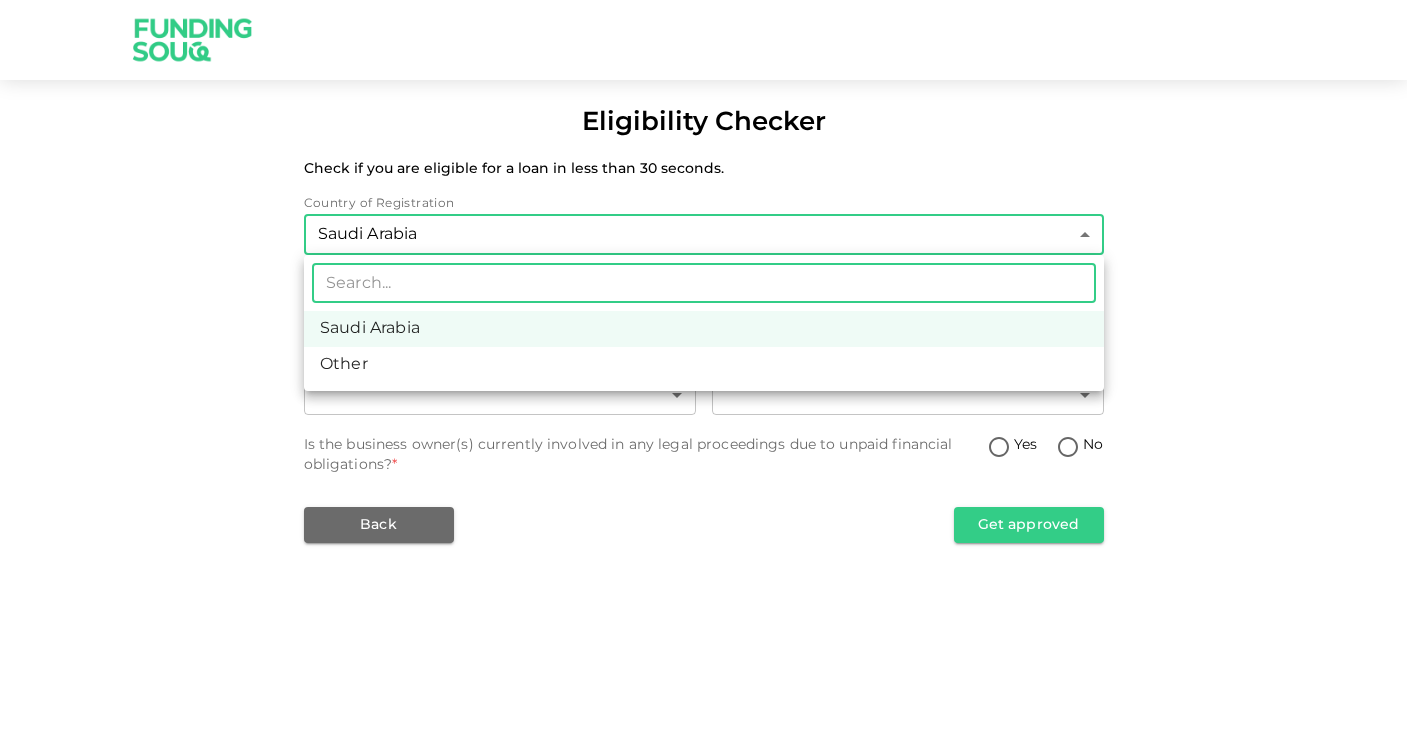click on "Eligibility Checker Check if you are eligible for a loan in less than 30 seconds.   Country of Registration Saudi Arabia 2 ​   Years of operations * ​ ​   Revenue * ​ ​   How much financing do you need? * ​ ​   For how long do you need the financing? * ​ ​ Is the business owner(s) currently involved in any legal proceedings due to unpaid financial obligations? * Yes No Back Get approved
​ Saudi Arabia Other" at bounding box center (703, 377) 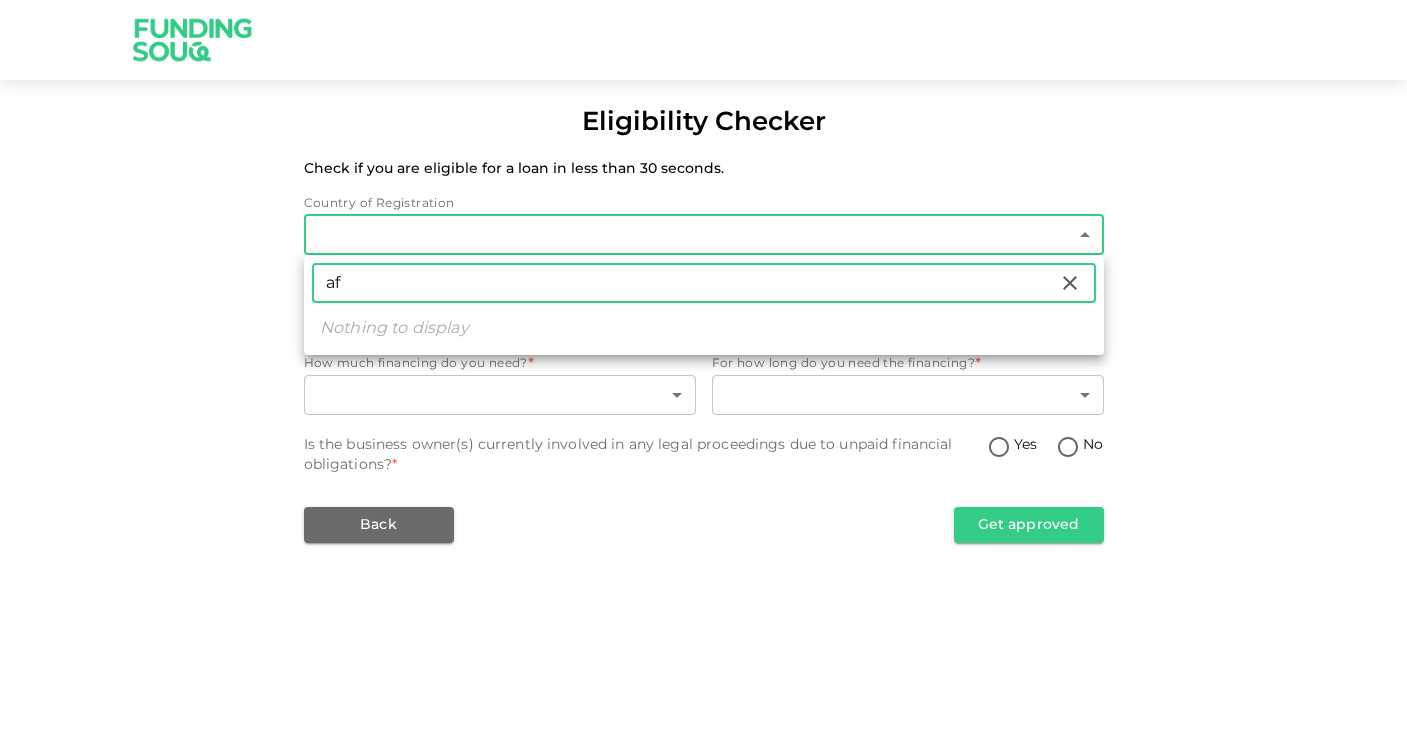 type on "a" 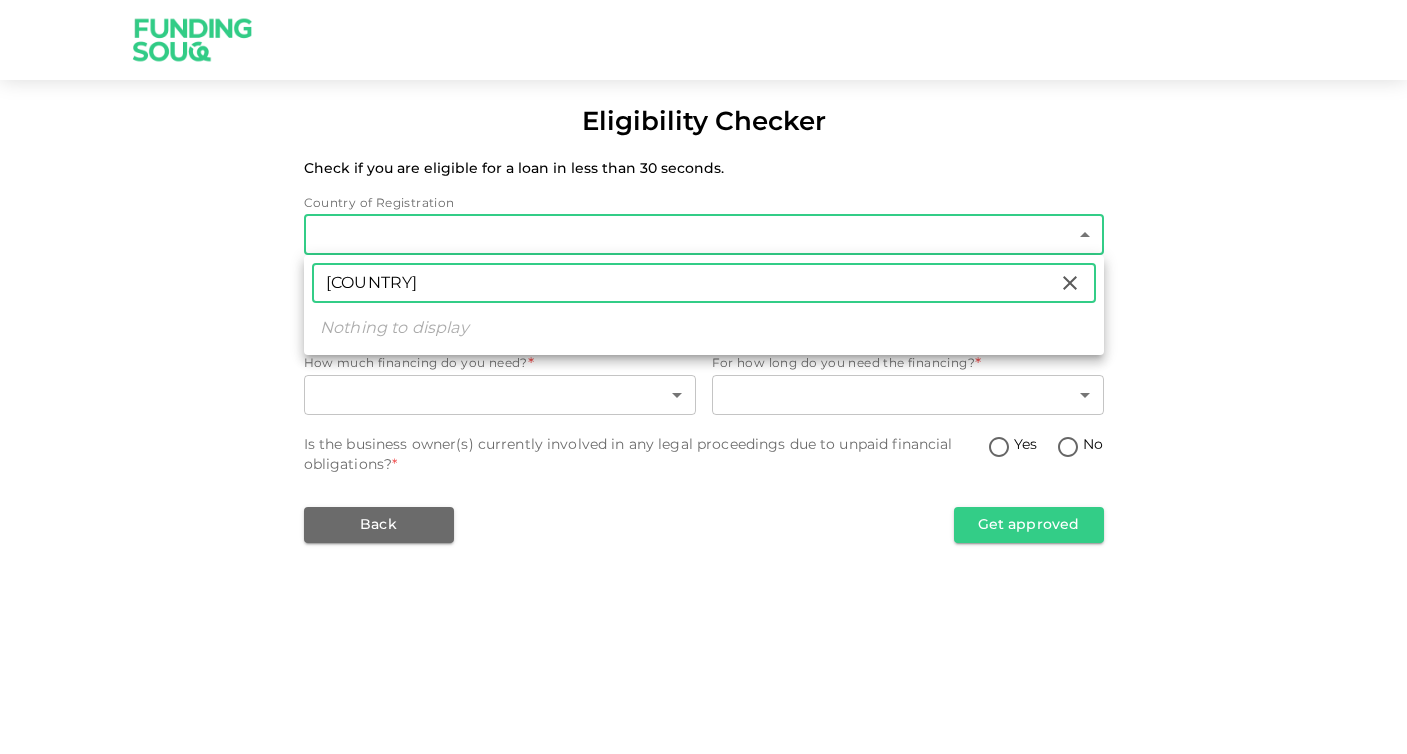 type on "South Africa" 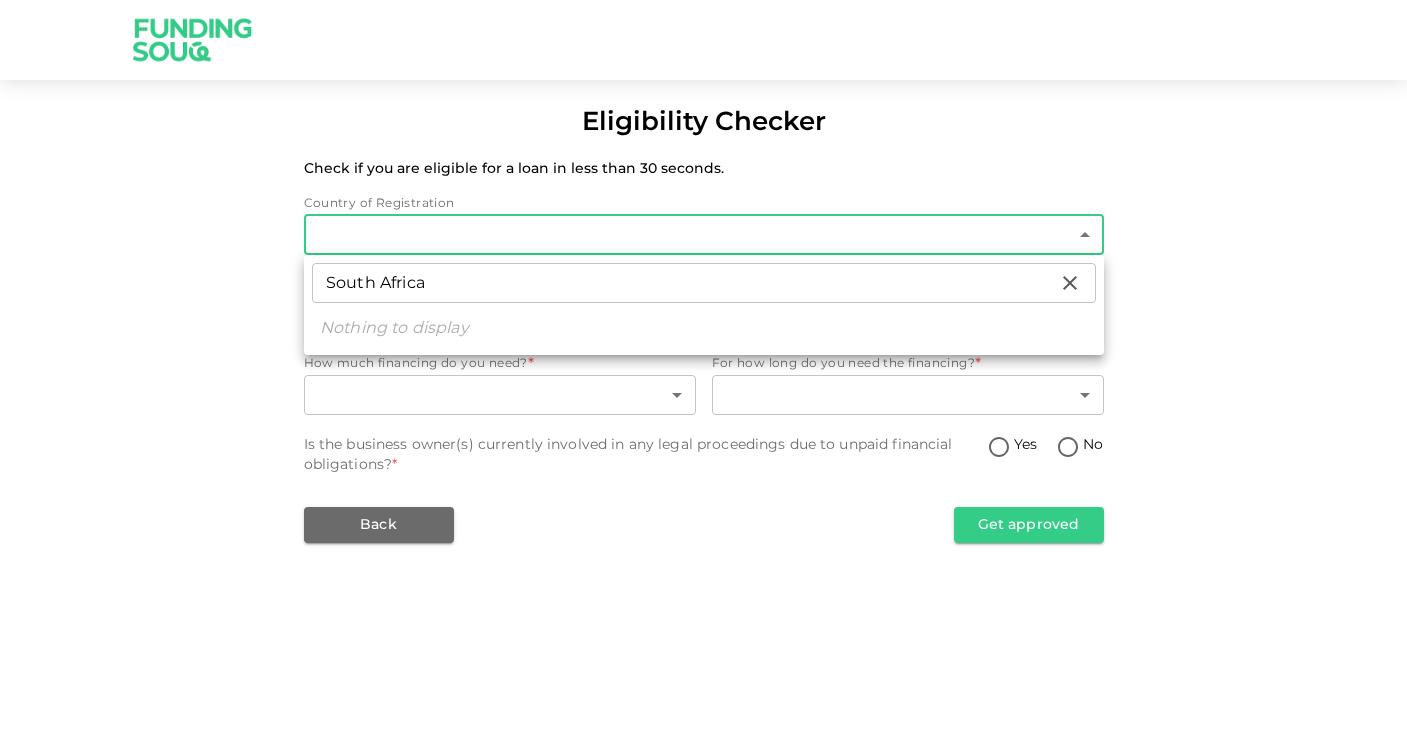click at bounding box center (703, 377) 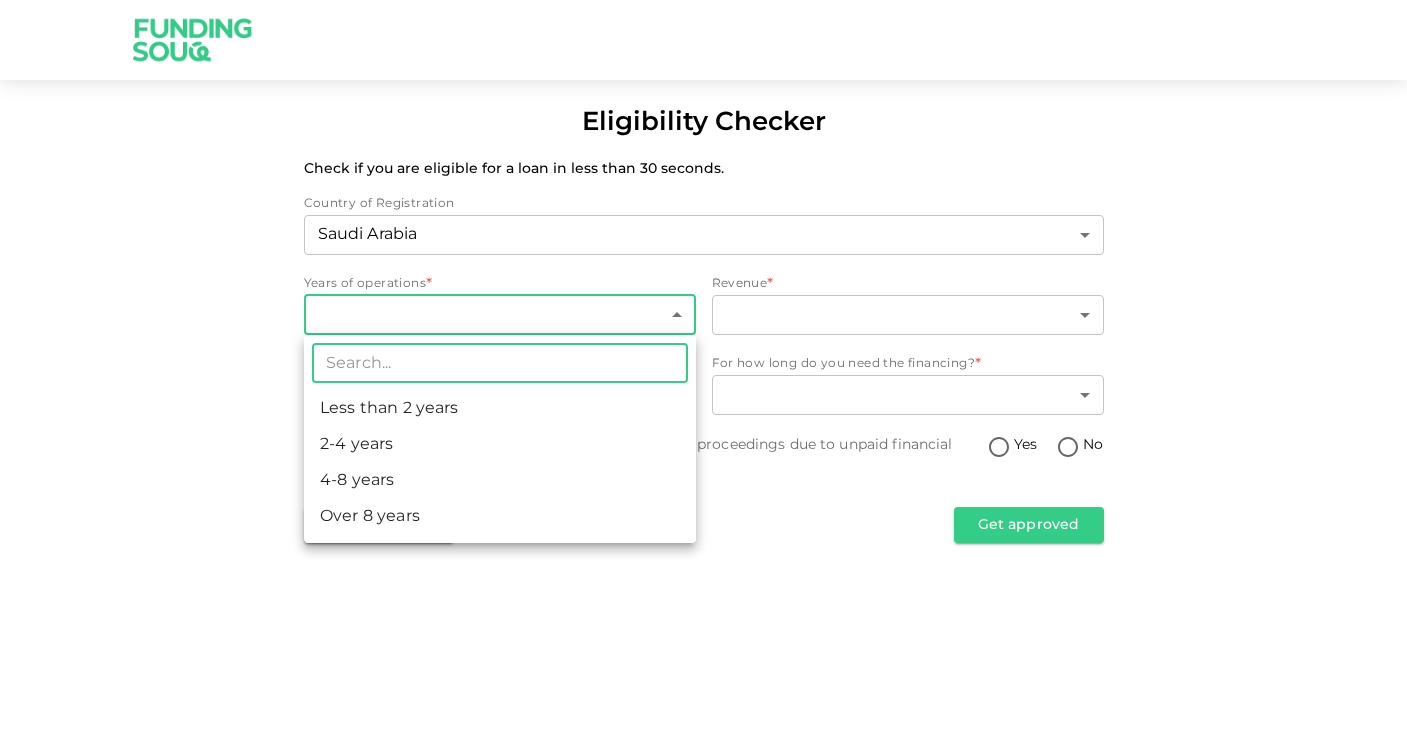 click on "Eligibility Checker Check if you are eligible for a loan in less than 30 seconds.   Country of Registration Saudi Arabia 2 ​   Years of operations * ​ ​   Revenue * ​ ​   How much financing do you need? * ​ ​   For how long do you need the financing? * ​ ​ Is the business owner(s) currently involved in any legal proceedings due to unpaid financial obligations? * Yes No Back Get approved
​ Less than 2 years 2-4 years 4-8 years Over 8 years" at bounding box center [703, 377] 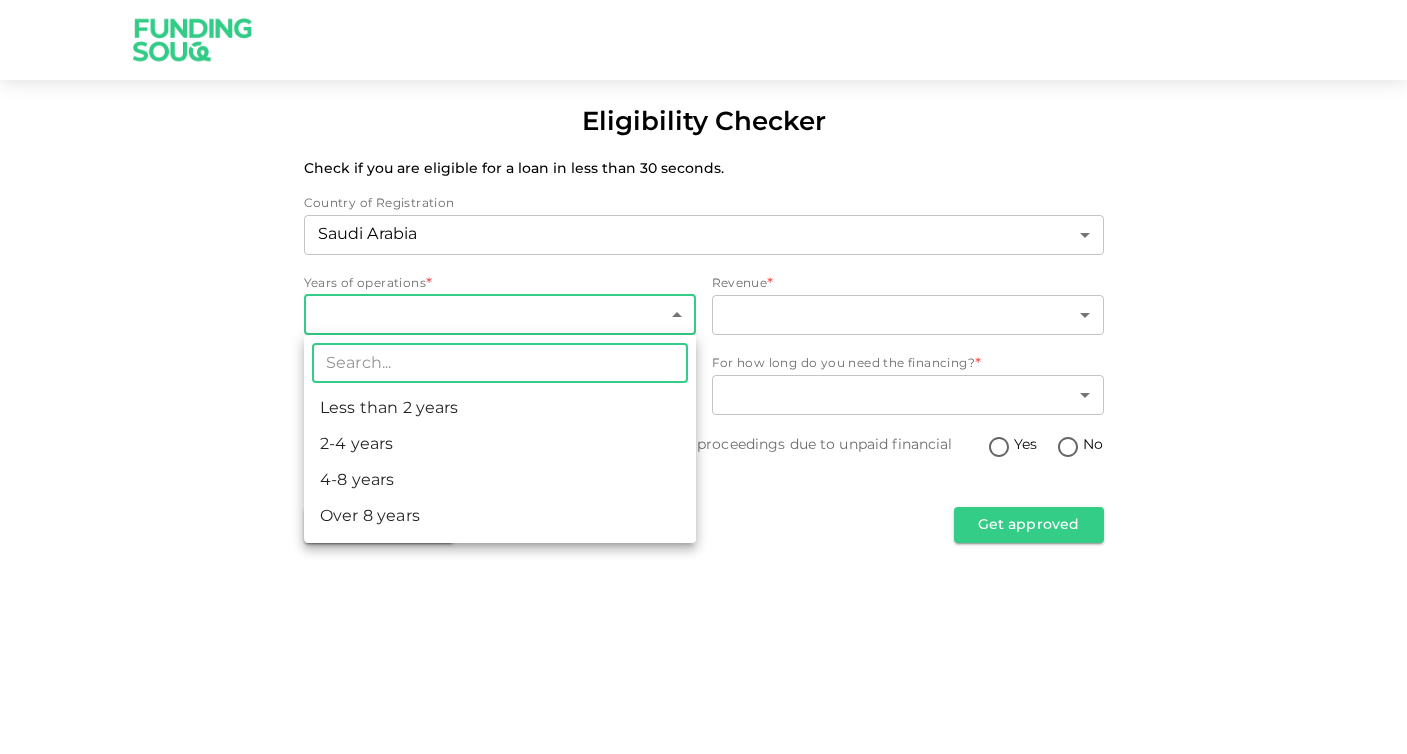 click on "4-8 years" at bounding box center (500, 481) 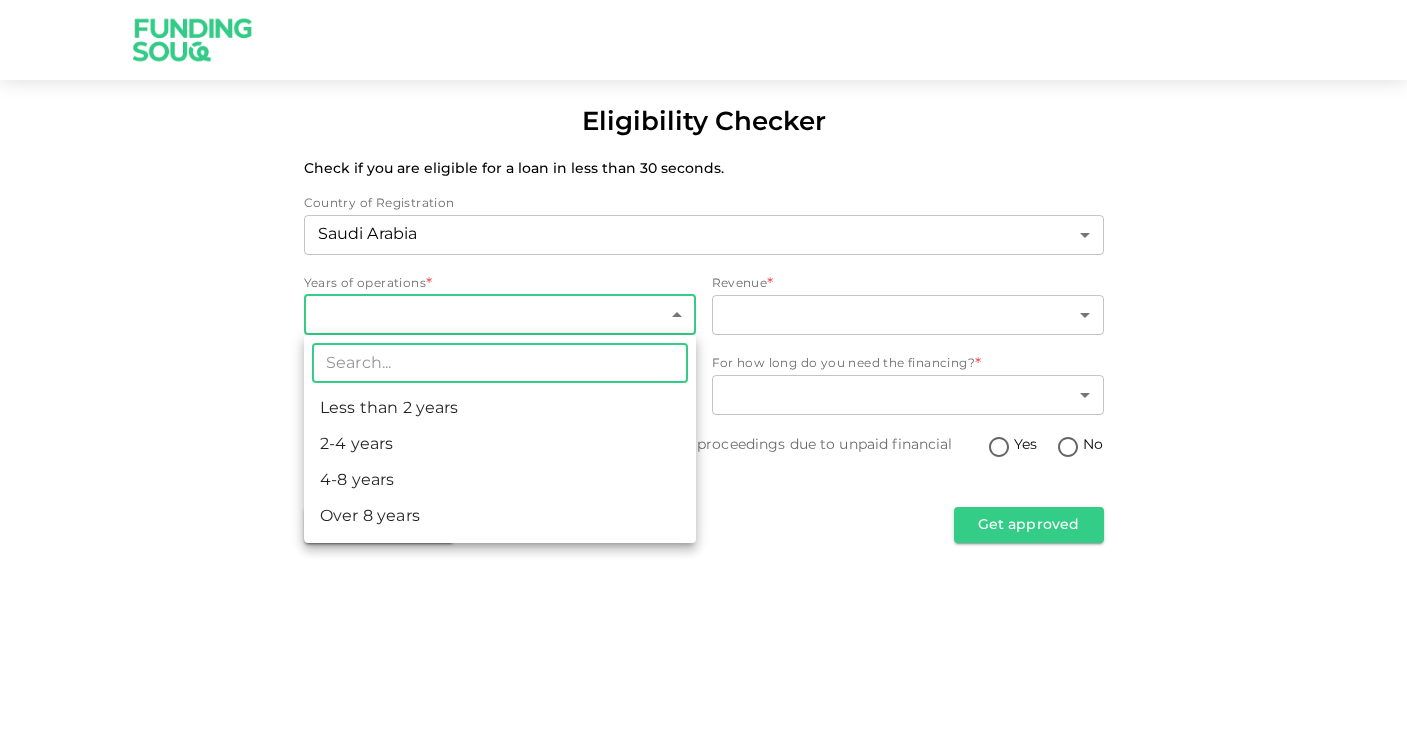 type on "3" 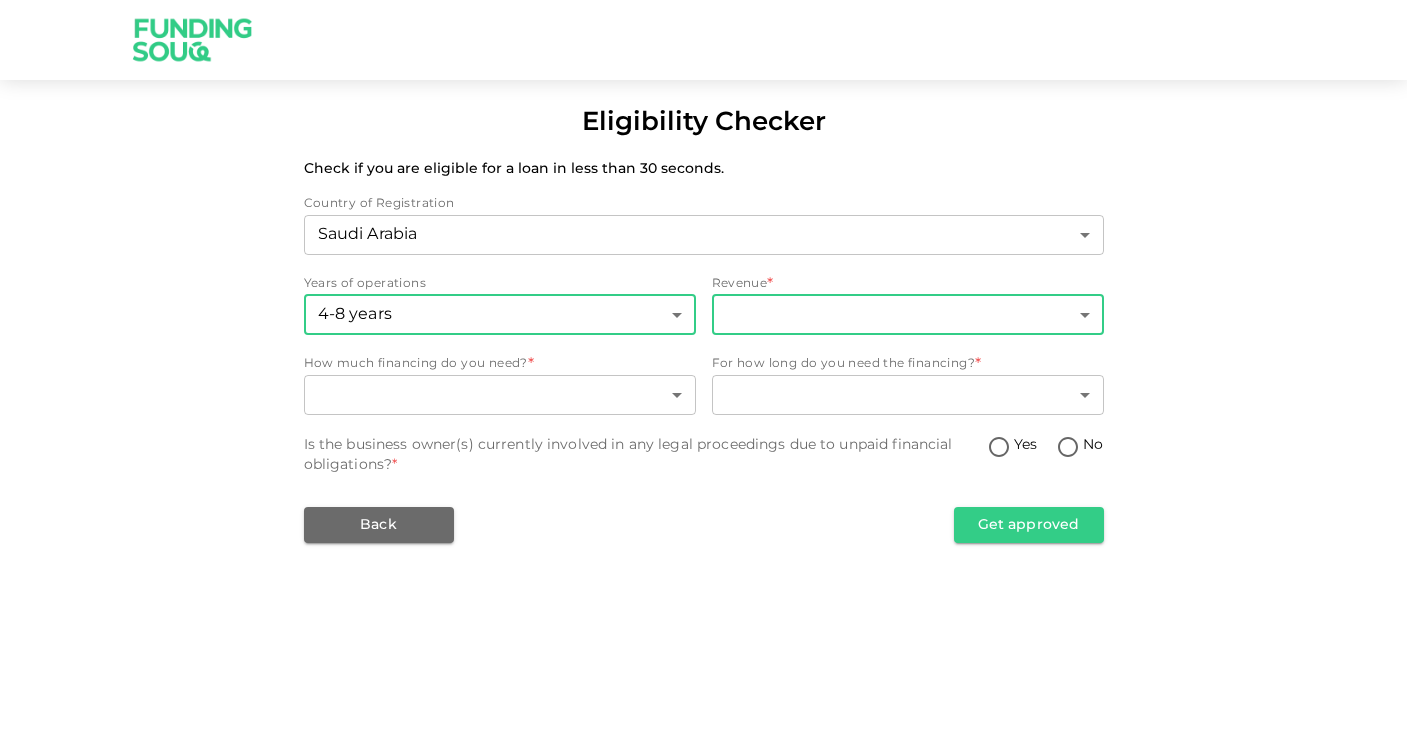 click on "Eligibility Checker Check if you are eligible for a loan in less than 30 seconds.   Country of Registration Saudi Arabia 2 ​   Years of operations 4-8 years 3 ​   Revenue * ​ ​   How much financing do you need? * ​ ​   For how long do you need the financing? * ​ ​ Is the business owner(s) currently involved in any legal proceedings due to unpaid financial obligations? * Yes No Back Get approved" at bounding box center [703, 377] 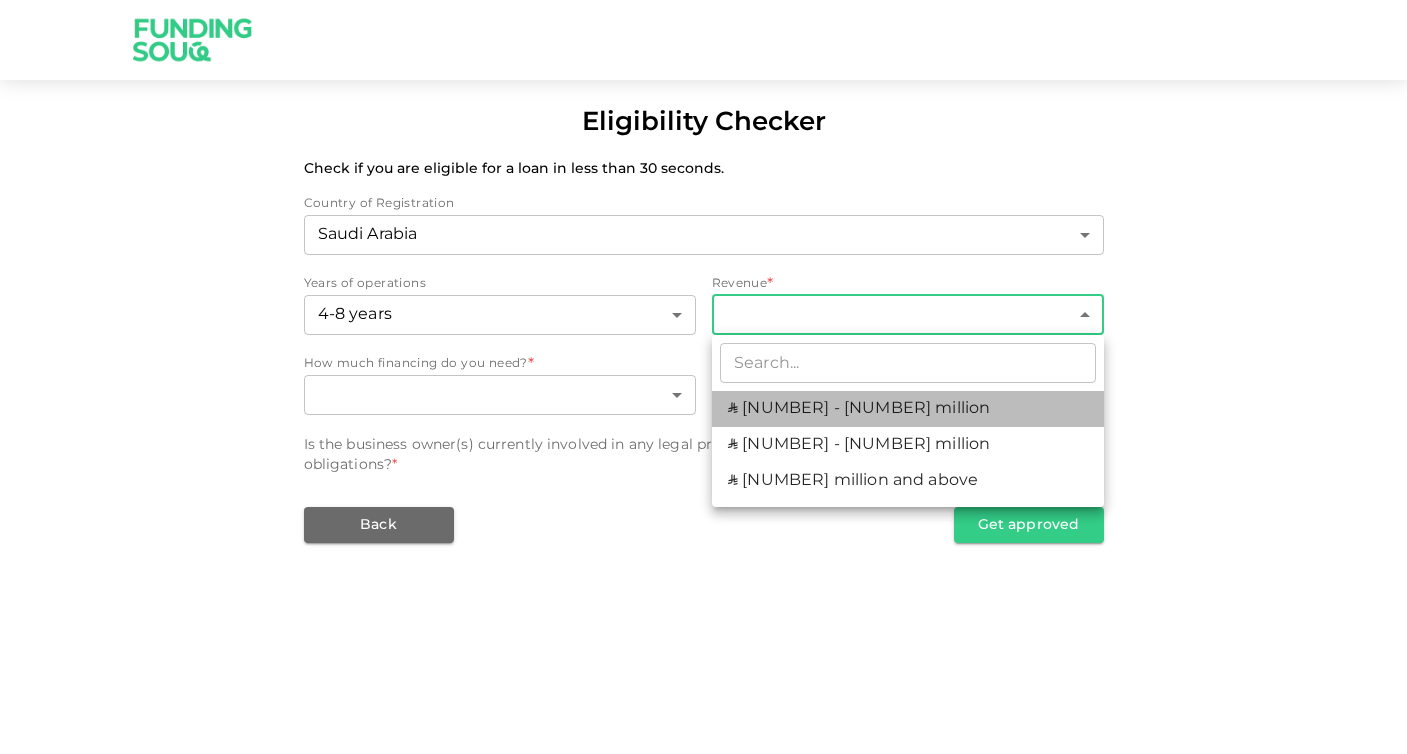 click on "ʢ 0 - 2 million" at bounding box center (908, 409) 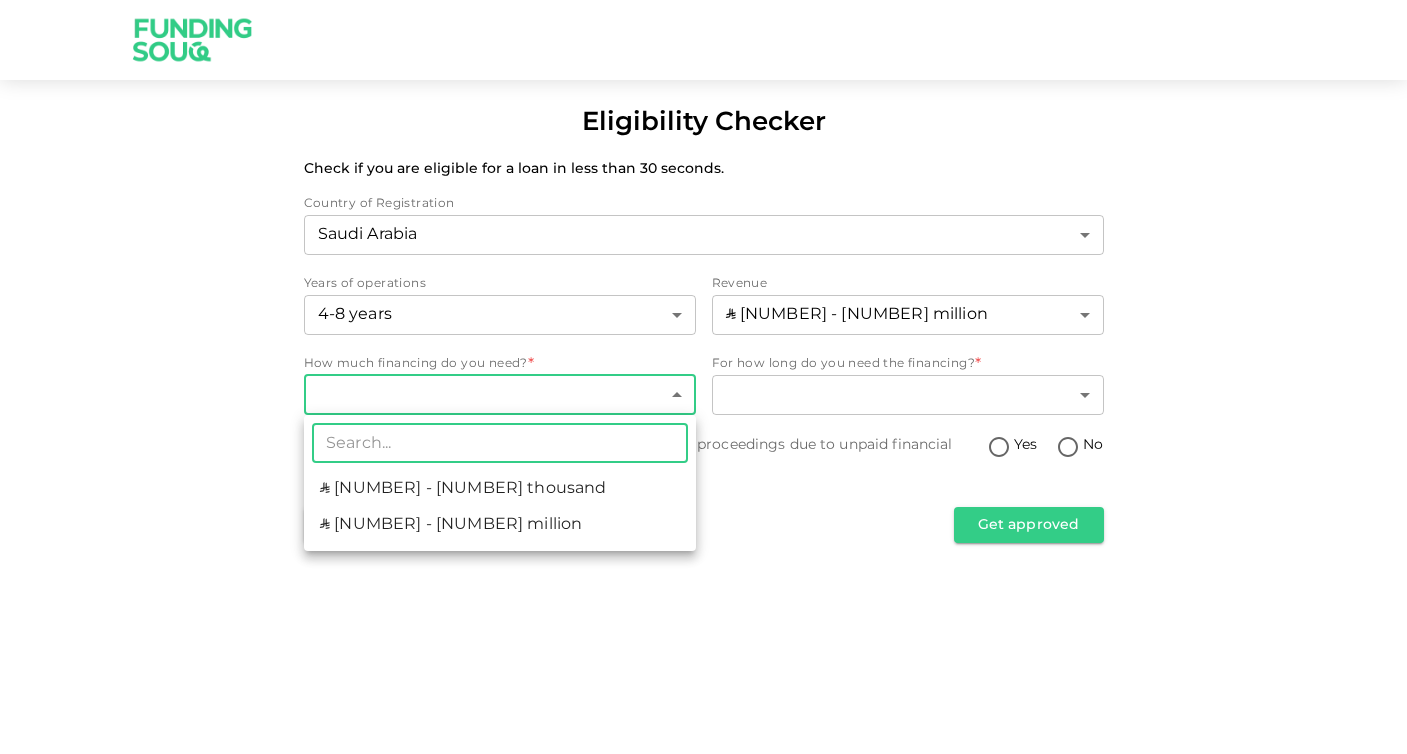 click on "Eligibility Checker Check if you are eligible for a loan in less than 30 seconds.   Country of Registration Saudi Arabia 2 ​   Years of operations 4-8 years 3 ​   Revenue ʢ 0 - 2 million 1 ​   How much financing do you need? * ​ ​   For how long do you need the financing? * ​ ​ Is the business owner(s) currently involved in any legal proceedings due to unpaid financial obligations? * Yes No Back Get approved
​ ʢ 50,000 - 500,000 ʢ 500,000 - 1,000,000" at bounding box center [703, 377] 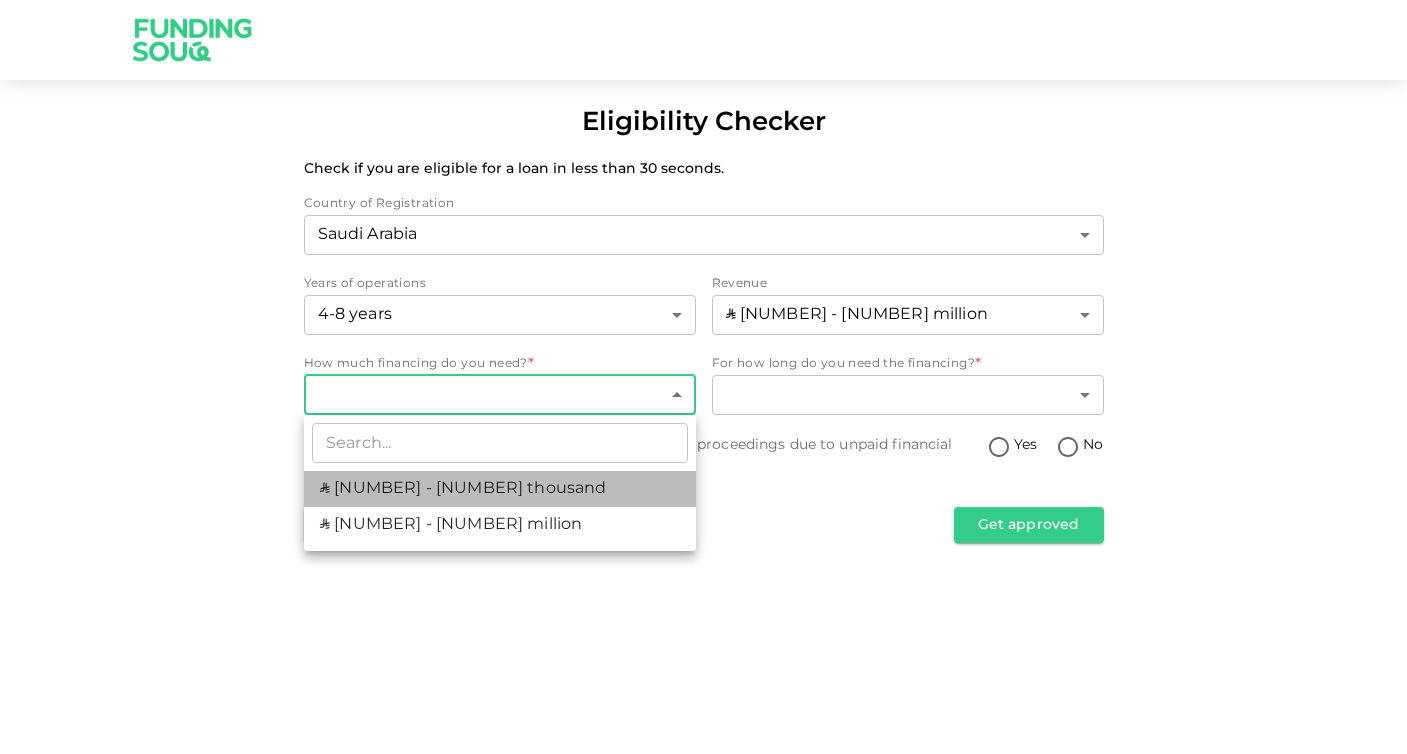 click on "ʢ 50,000 - 500,000" at bounding box center [500, 489] 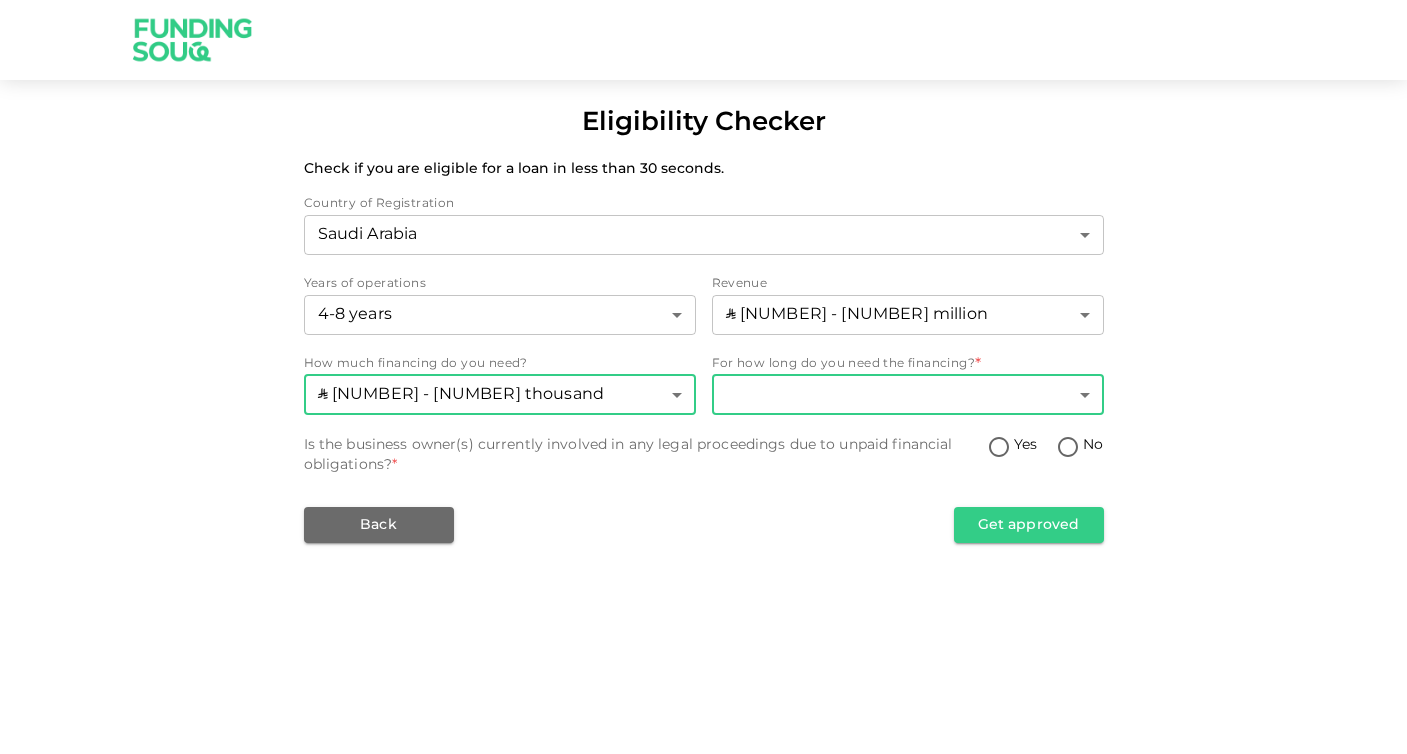 click on "Eligibility Checker Check if you are eligible for a loan in less than 30 seconds.   Country of Registration Saudi Arabia 2 ​   Years of operations 4-8 years 3 ​   Revenue ʢ 0 - 2 million 1 ​   How much financing do you need? ʢ 50,000 - 500,000 1 ​   For how long do you need the financing? * ​ ​ Is the business owner(s) currently involved in any legal proceedings due to unpaid financial obligations? * Yes No Back Get approved" at bounding box center [703, 377] 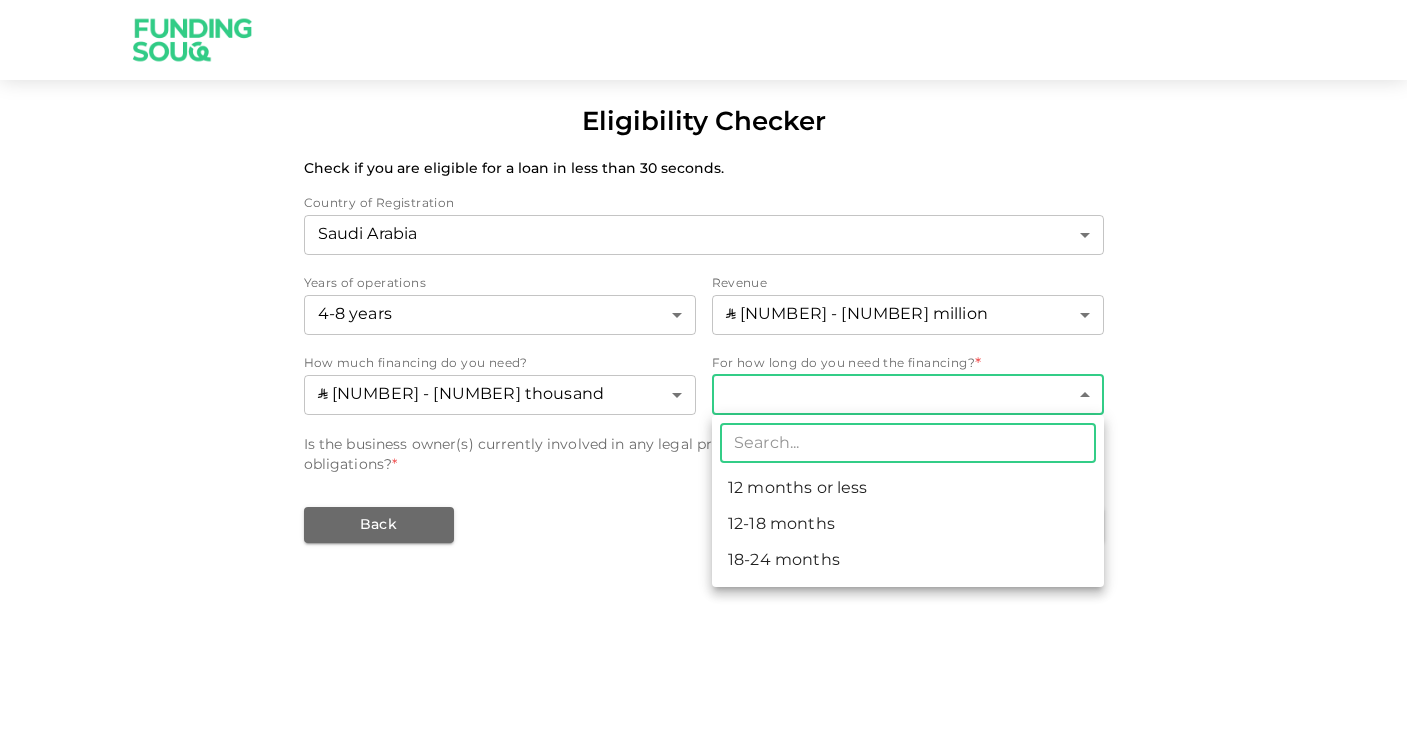 click on "12 months or less" at bounding box center (908, 489) 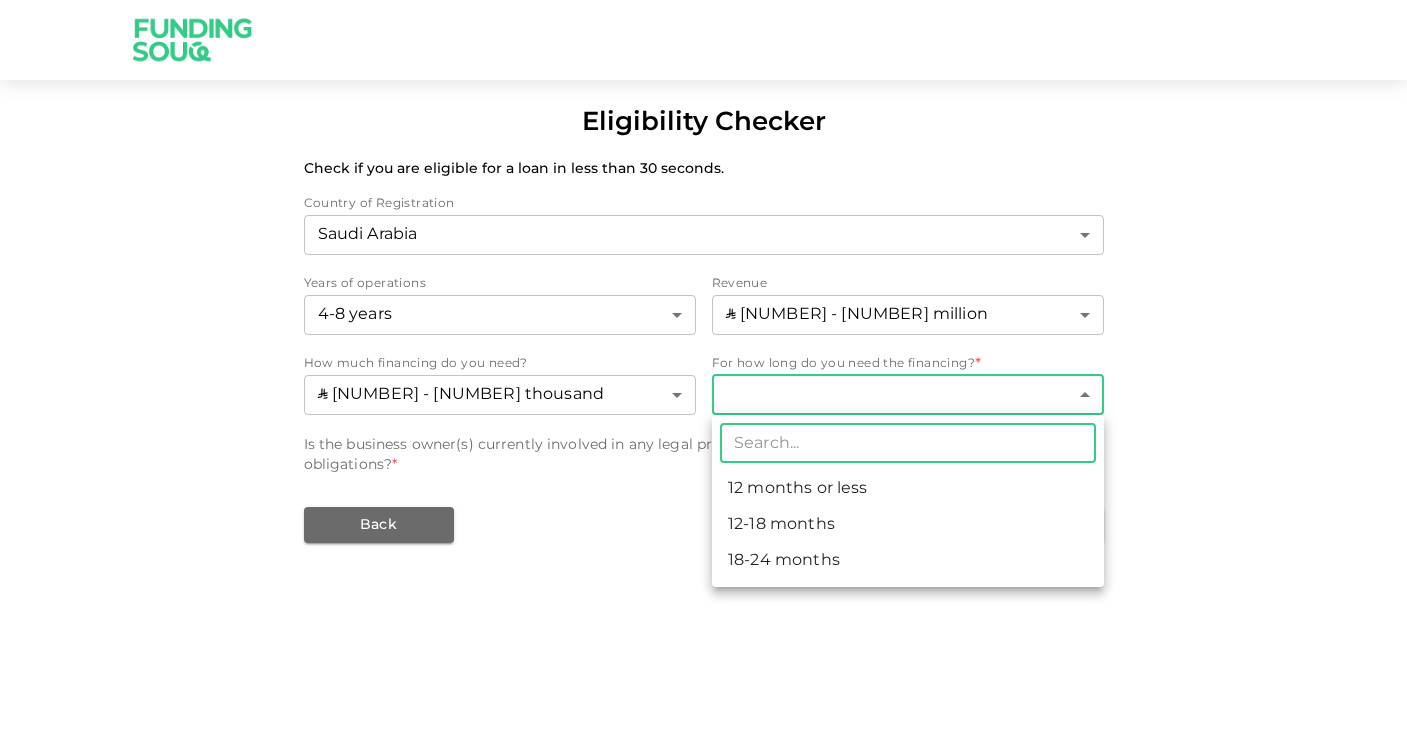 type on "1" 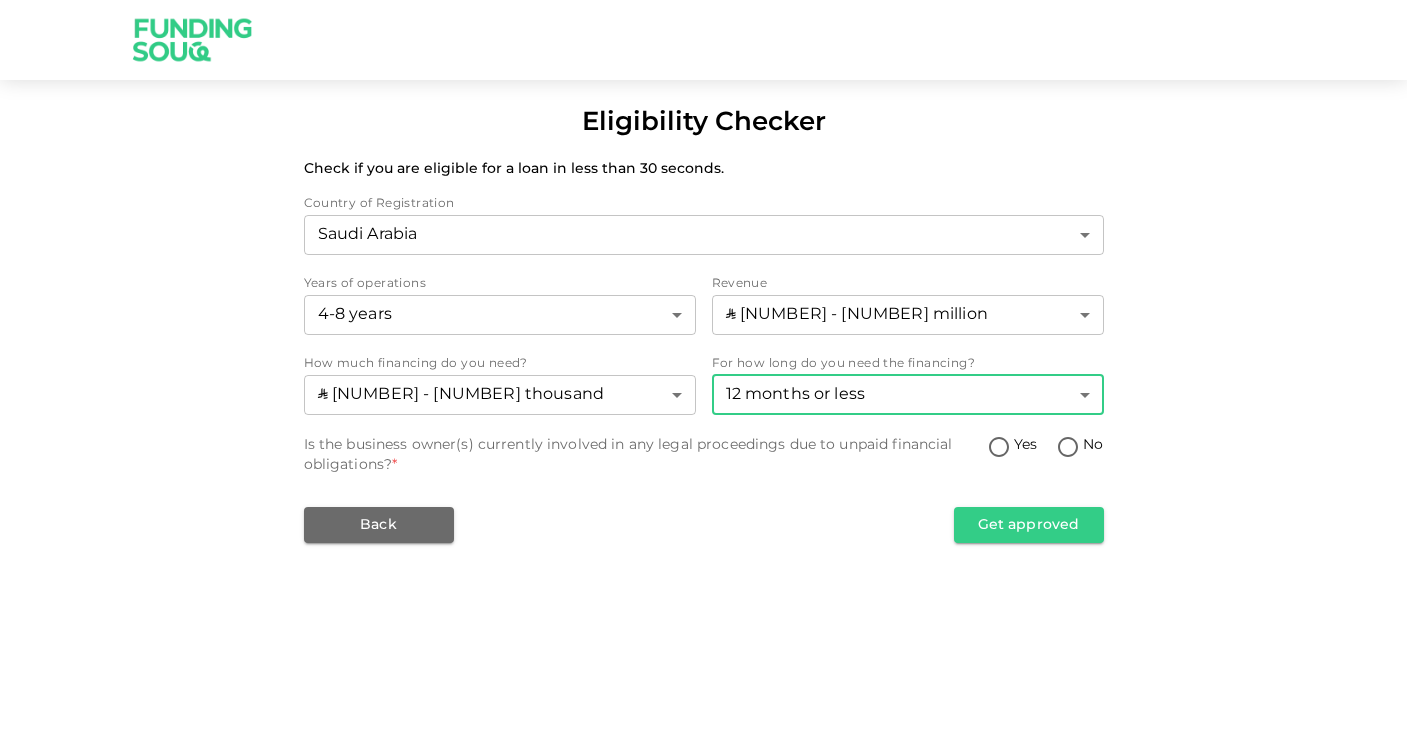 click on "No" at bounding box center [1068, 448] 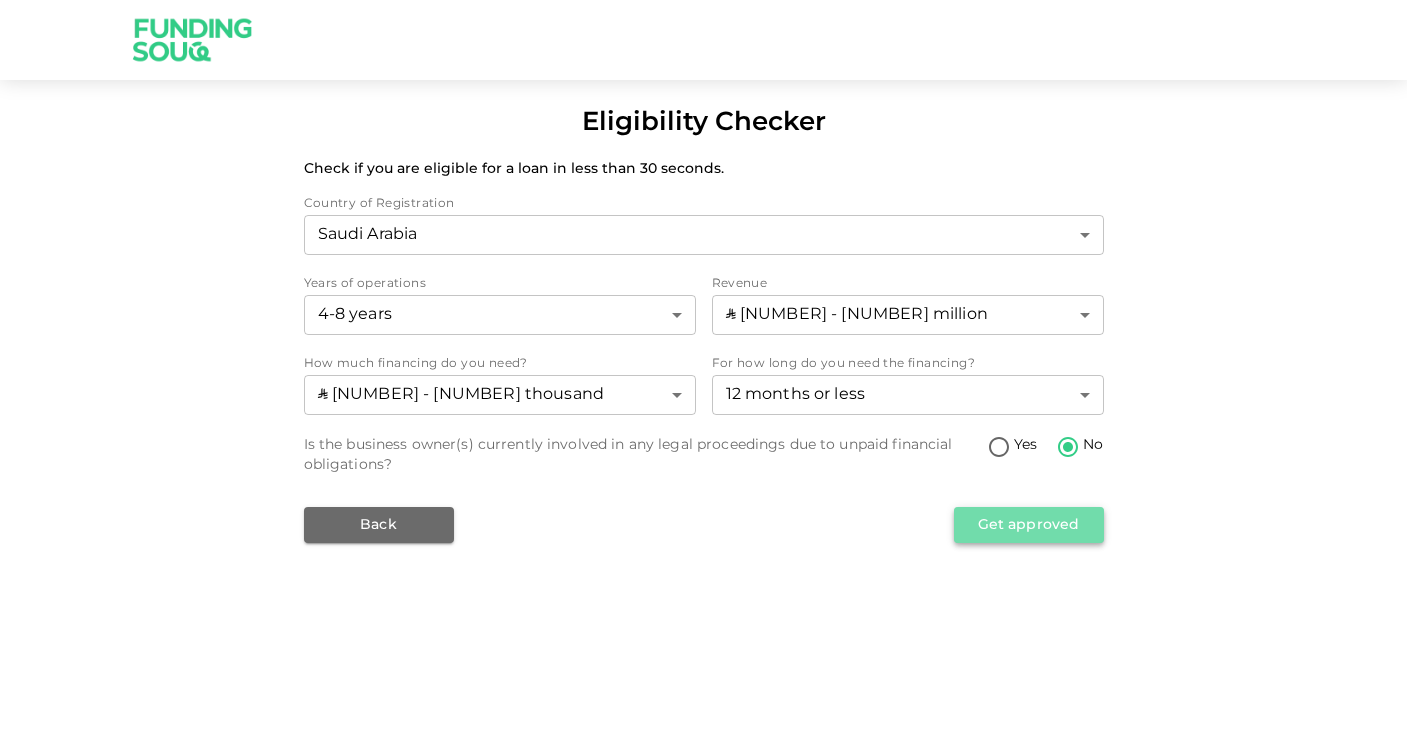 click on "Get approved" at bounding box center [1029, 525] 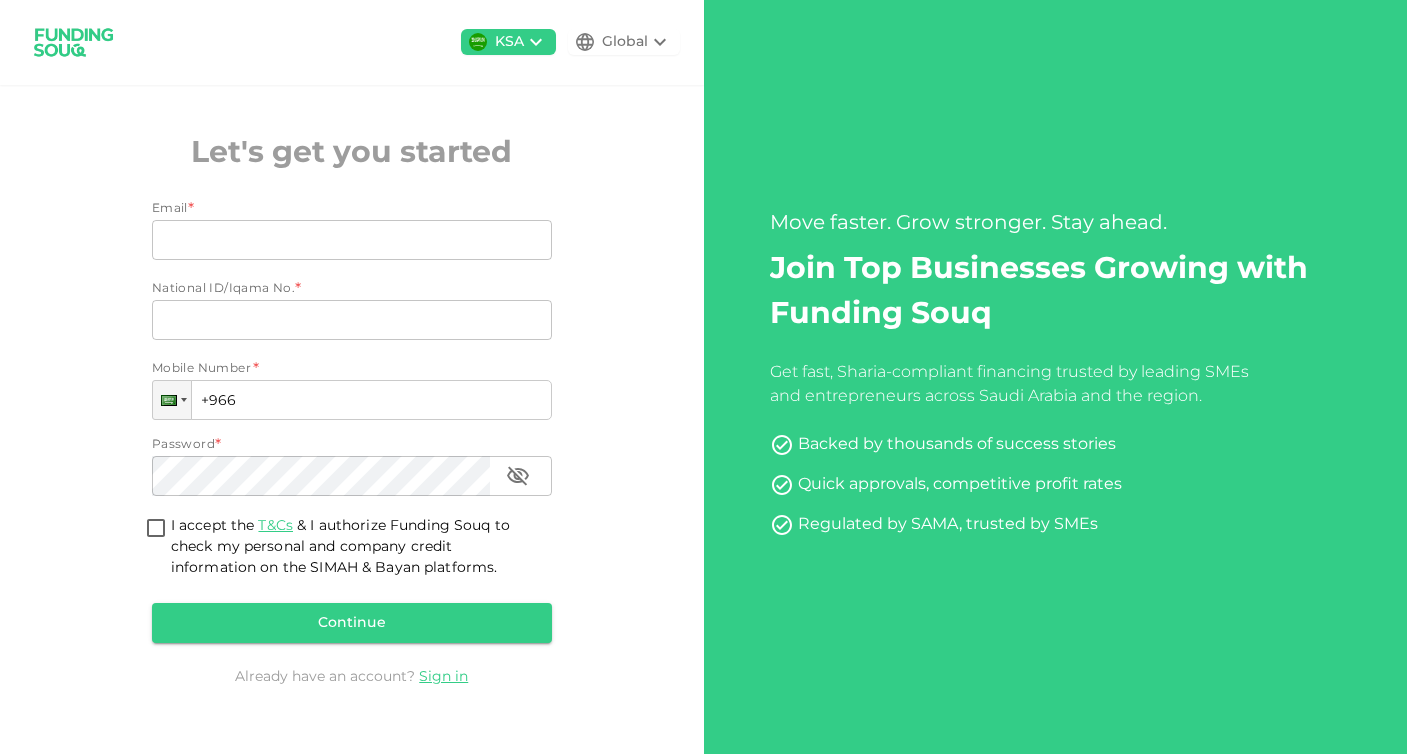 scroll, scrollTop: 0, scrollLeft: 0, axis: both 